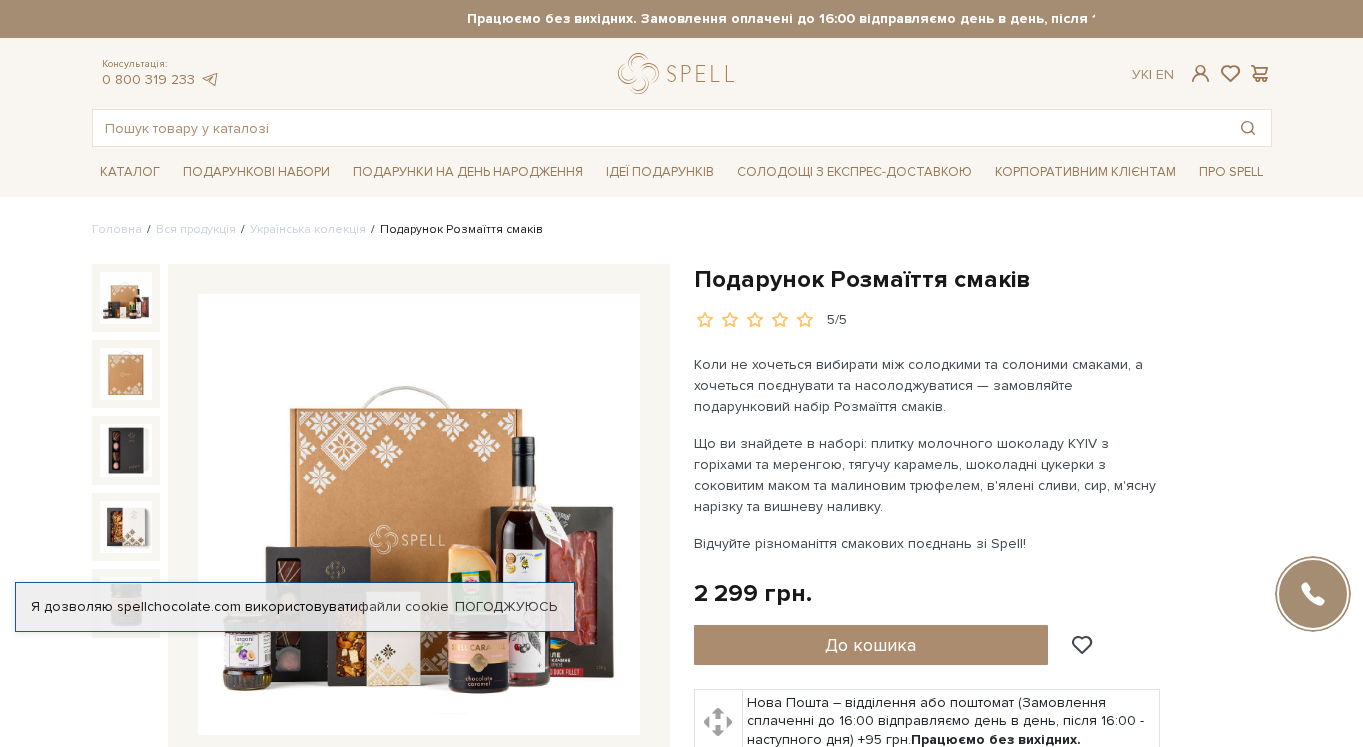 scroll, scrollTop: 0, scrollLeft: 0, axis: both 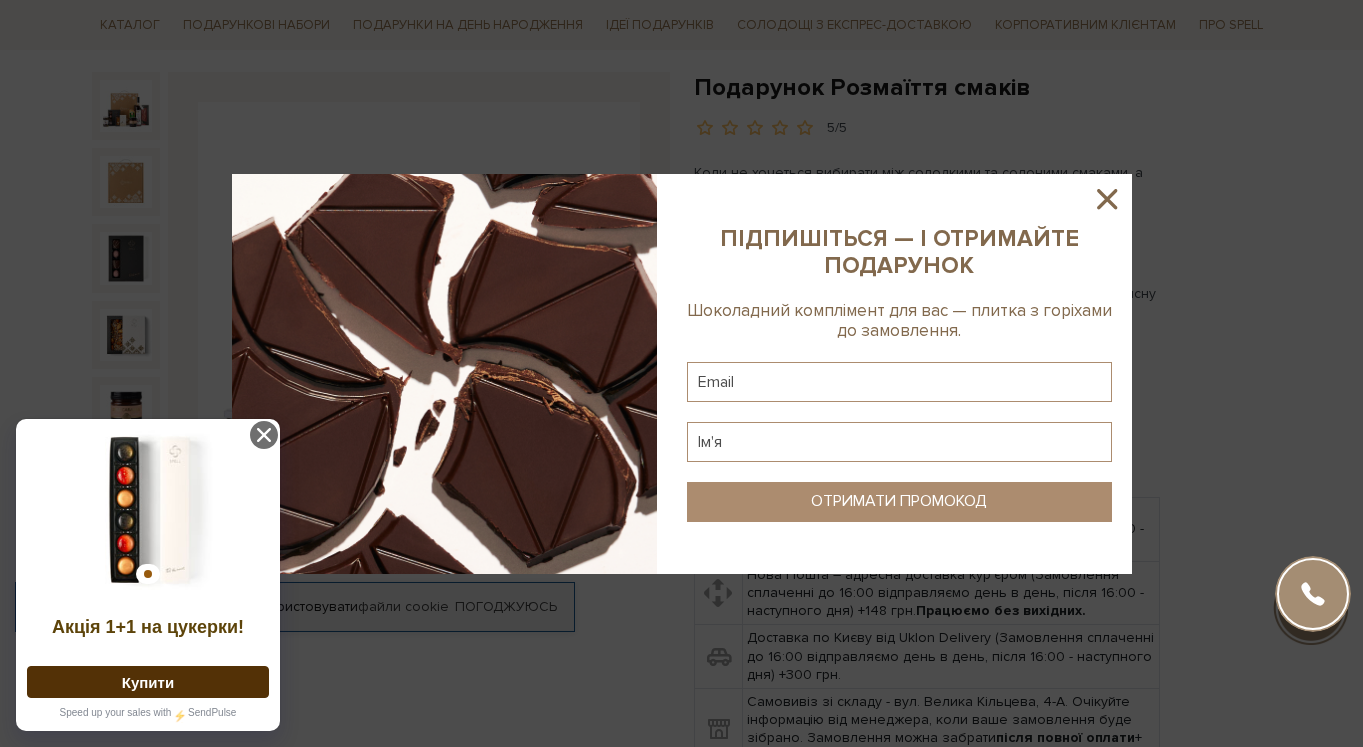 click 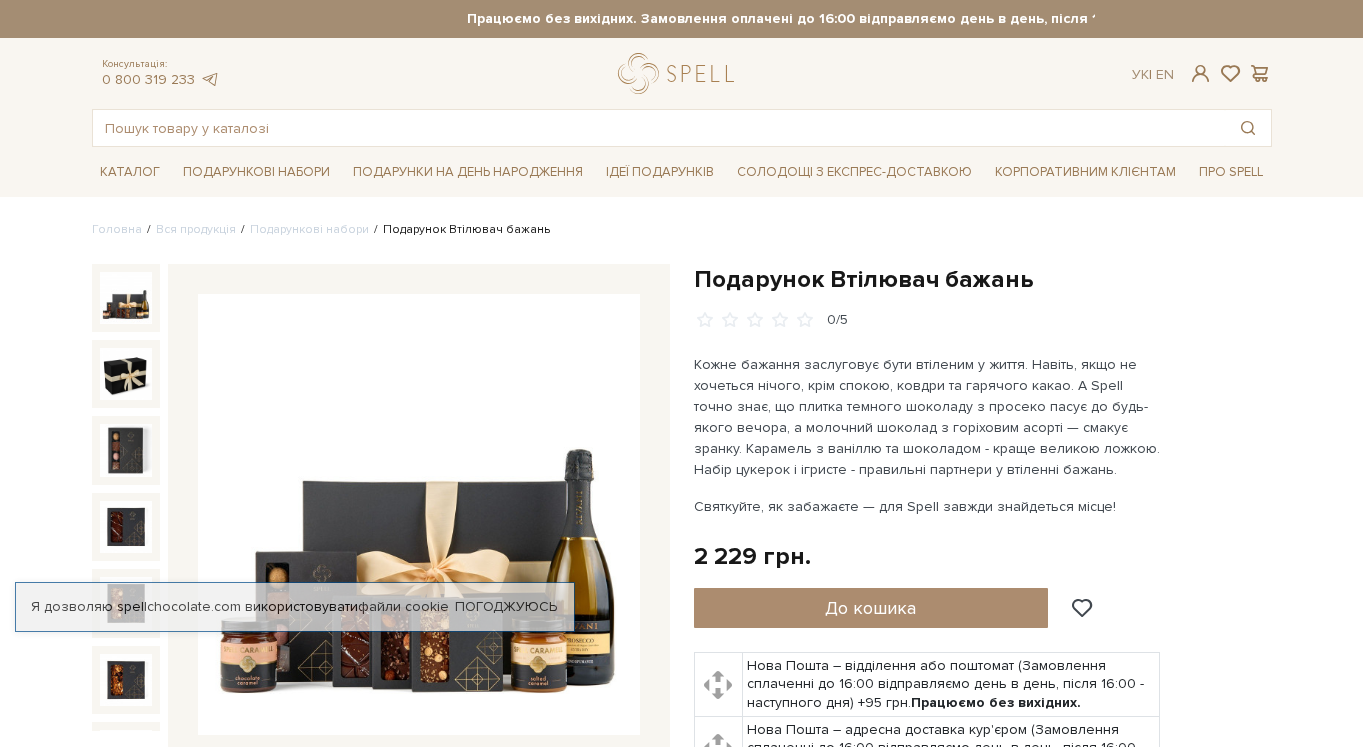 scroll, scrollTop: 0, scrollLeft: 0, axis: both 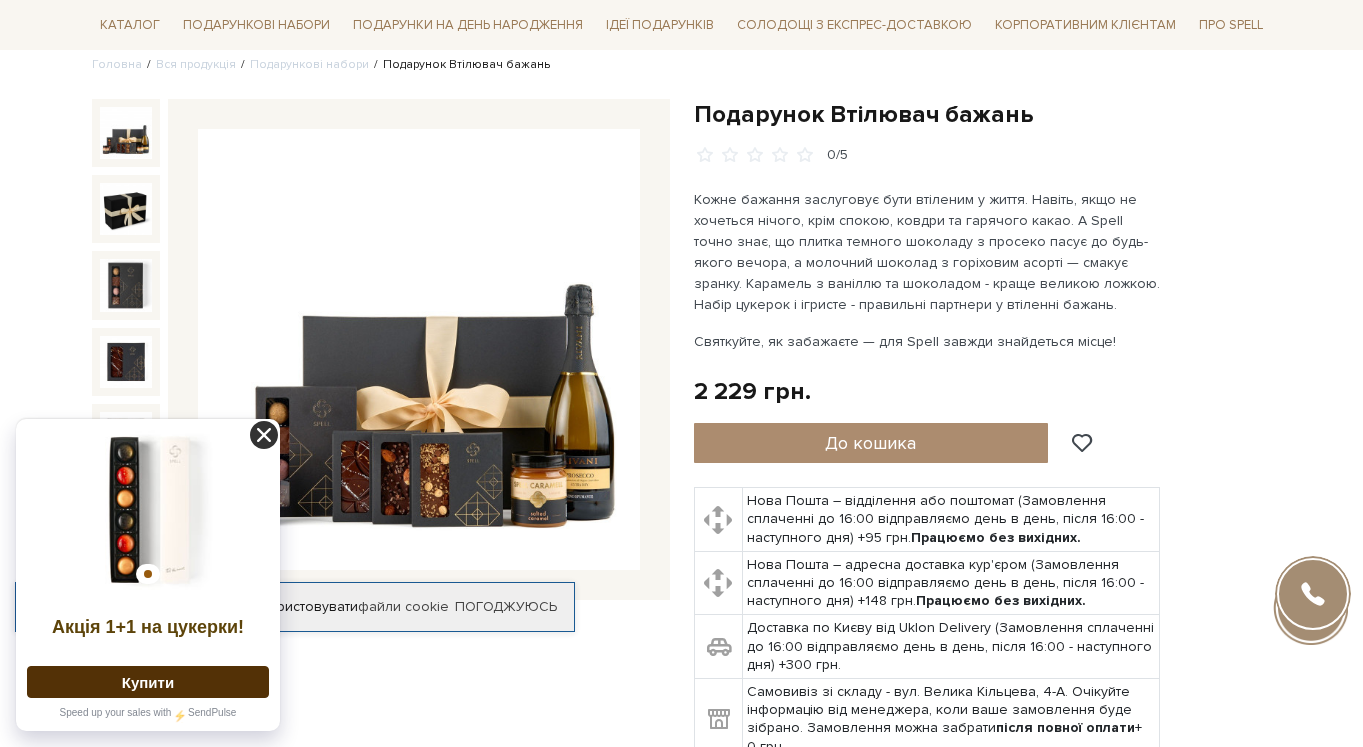 click 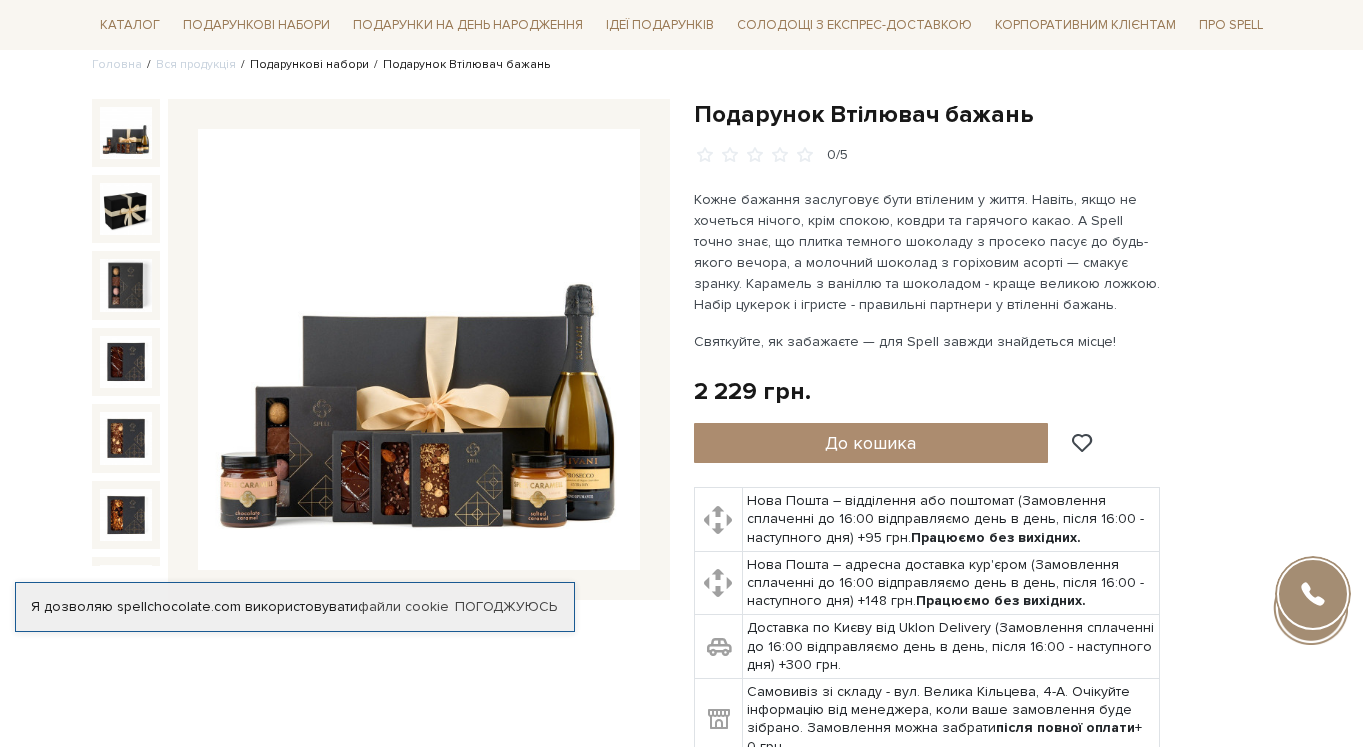 click on "Подарункові набори" at bounding box center (309, 64) 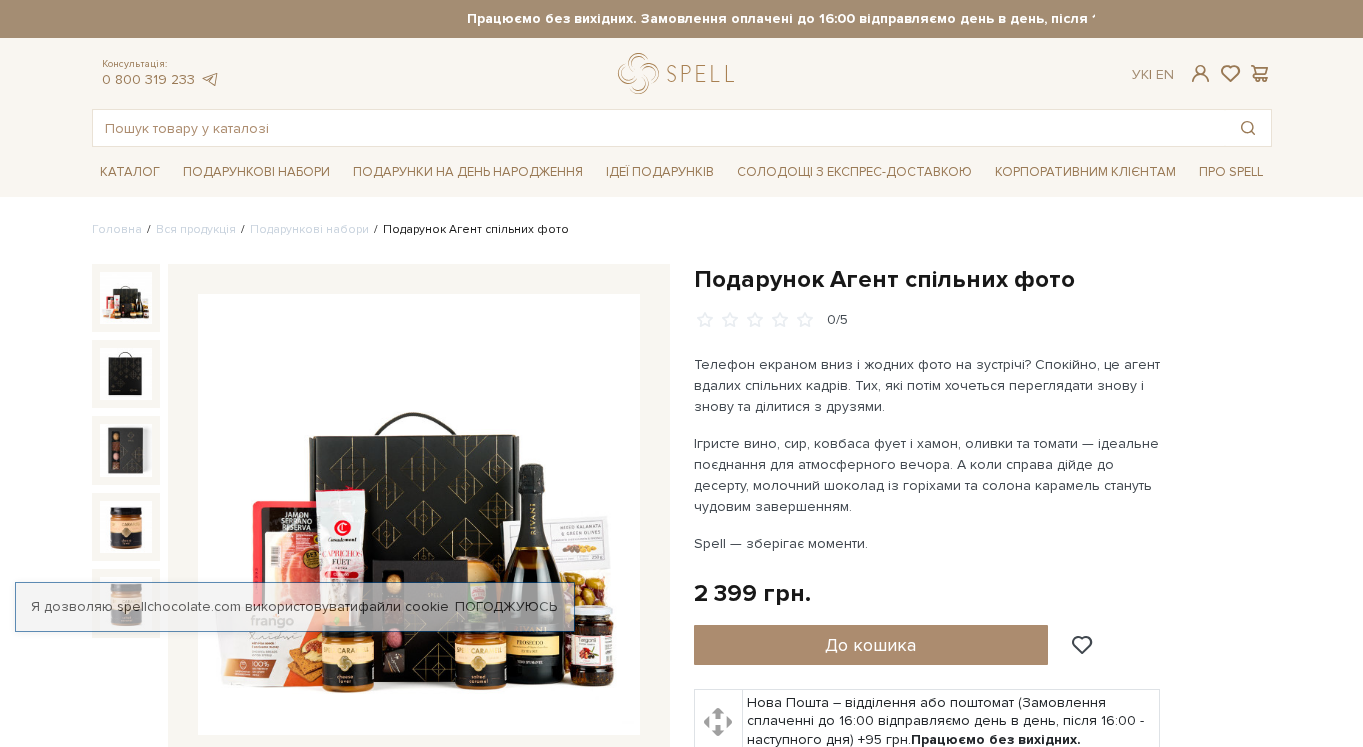 scroll, scrollTop: 0, scrollLeft: 0, axis: both 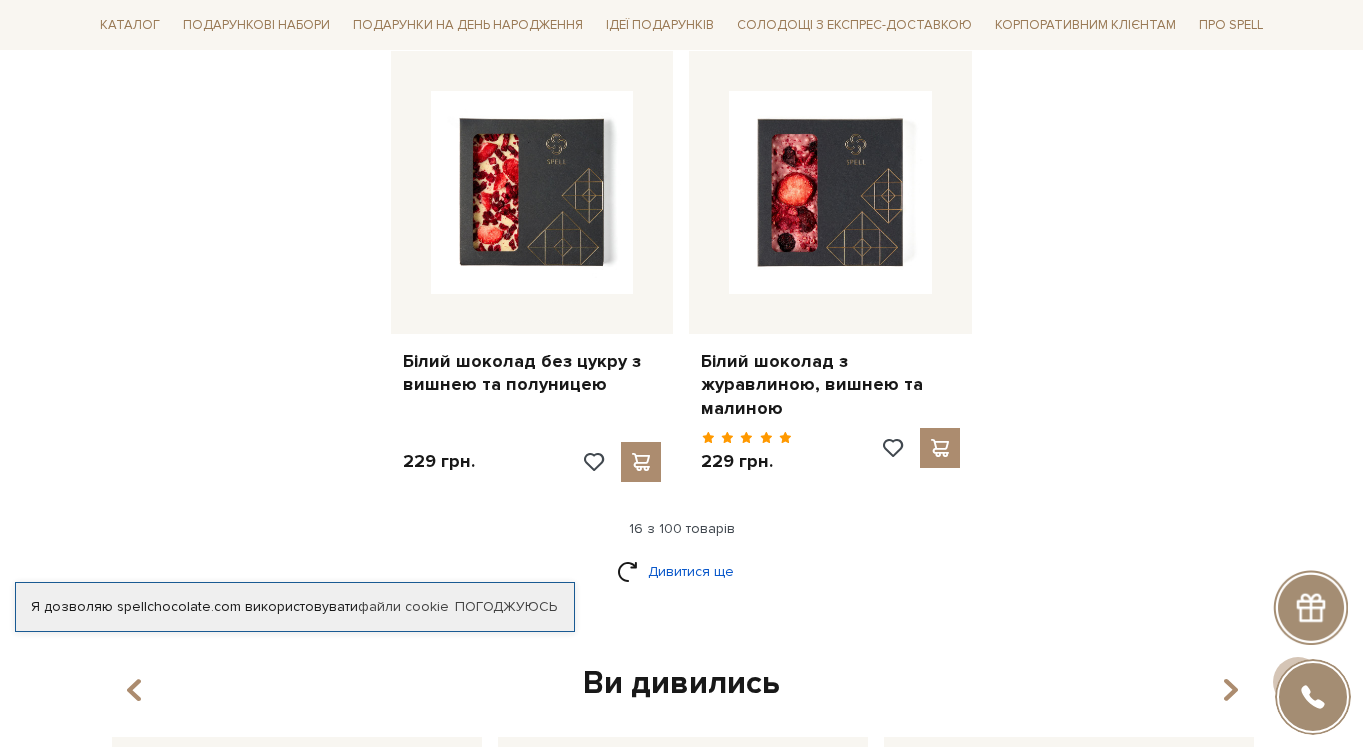 click on "Дивитися ще" at bounding box center [682, 571] 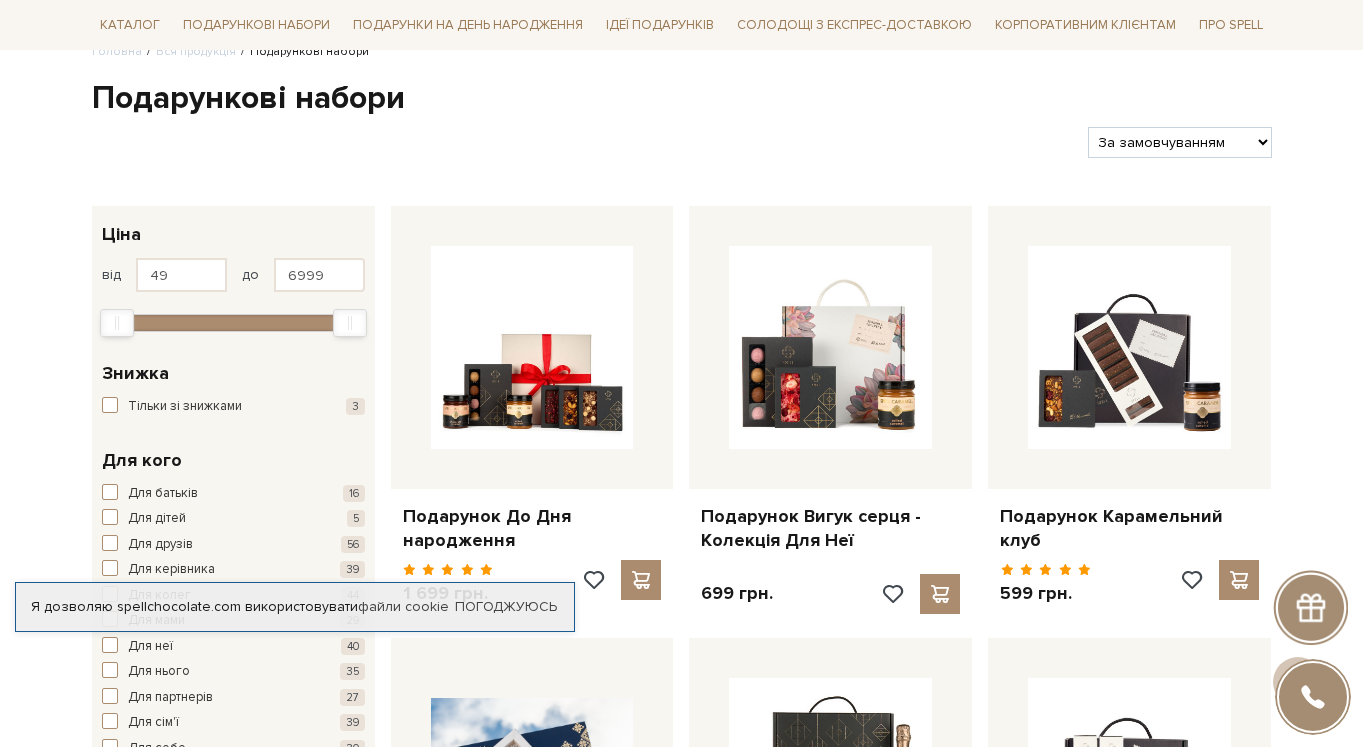 scroll, scrollTop: 0, scrollLeft: 0, axis: both 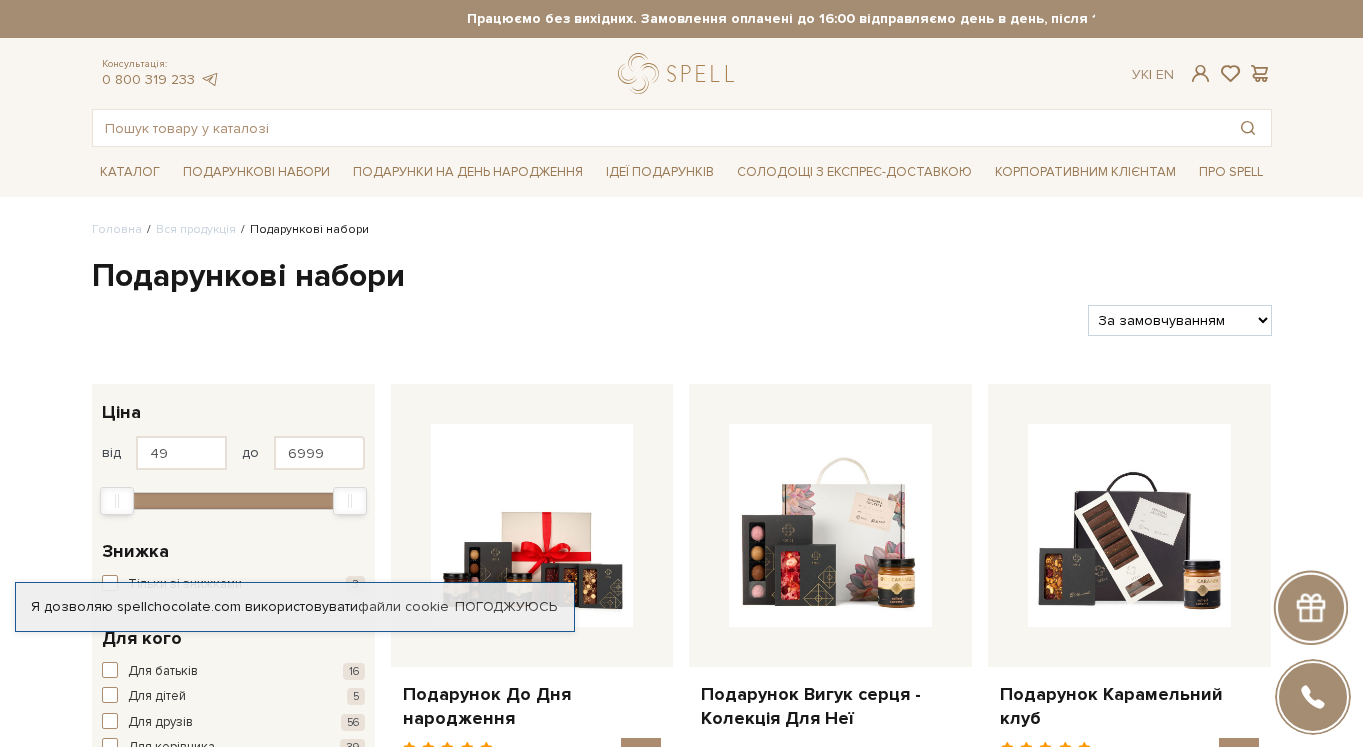 click on "За замовчуванням
За Ціною (зростання)
За Ціною (зменшення)
Новинки
За популярністю" at bounding box center [1179, 320] 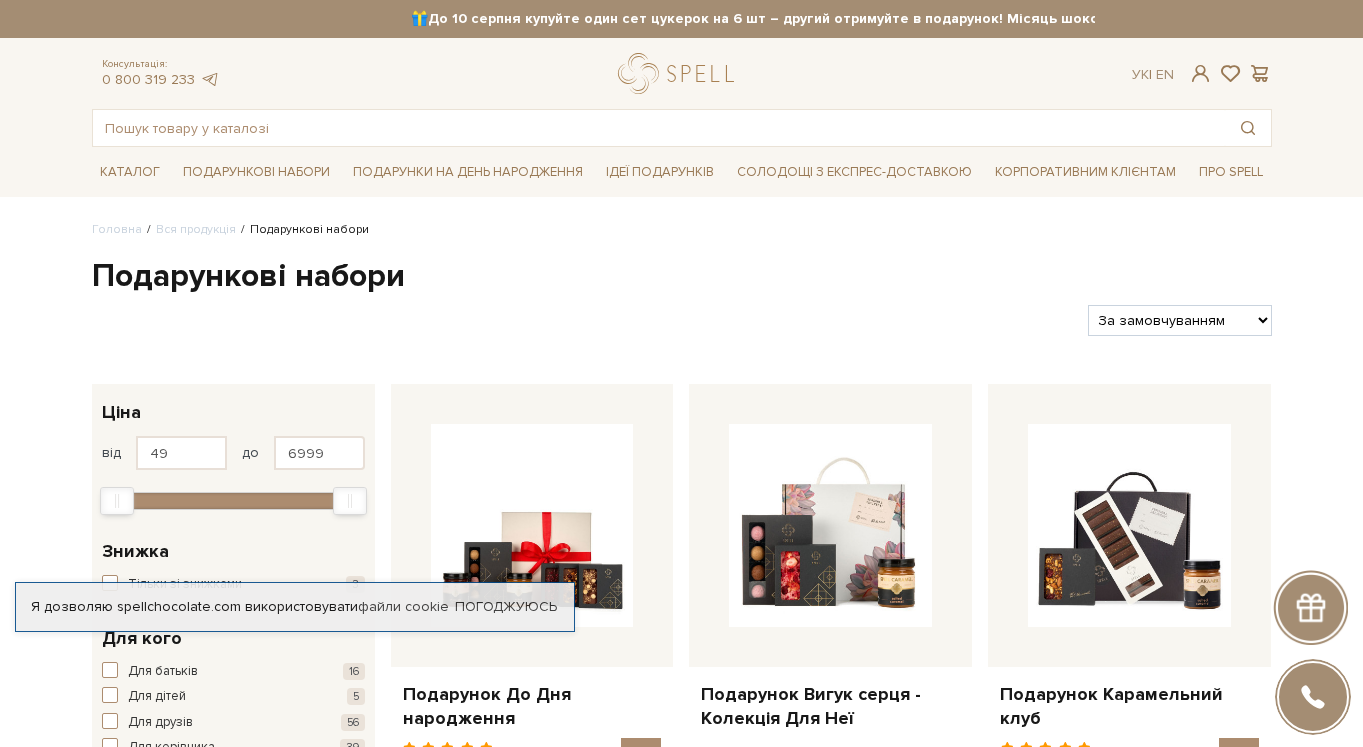 select on "https://spellchocolate.com/our-productions/podarunkovi-box/?sort=p.price&order=DESC" 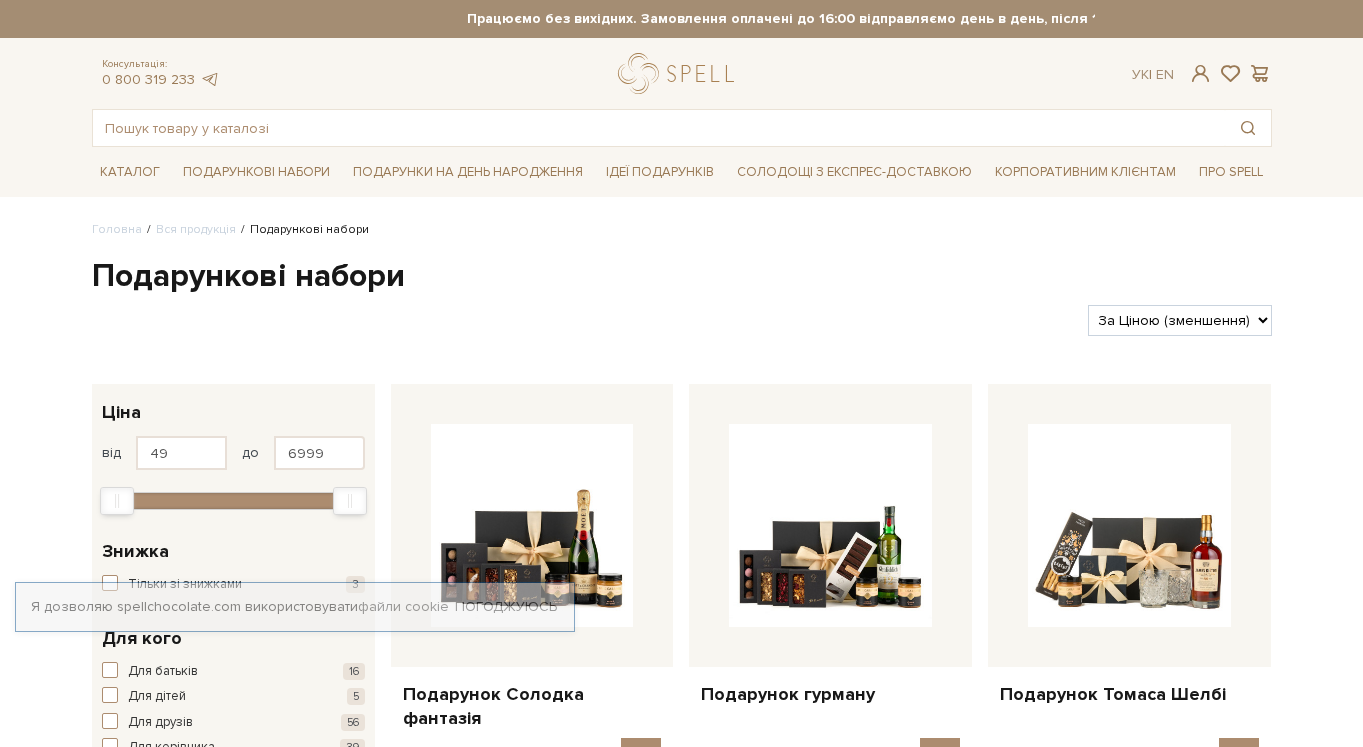 scroll, scrollTop: 0, scrollLeft: 0, axis: both 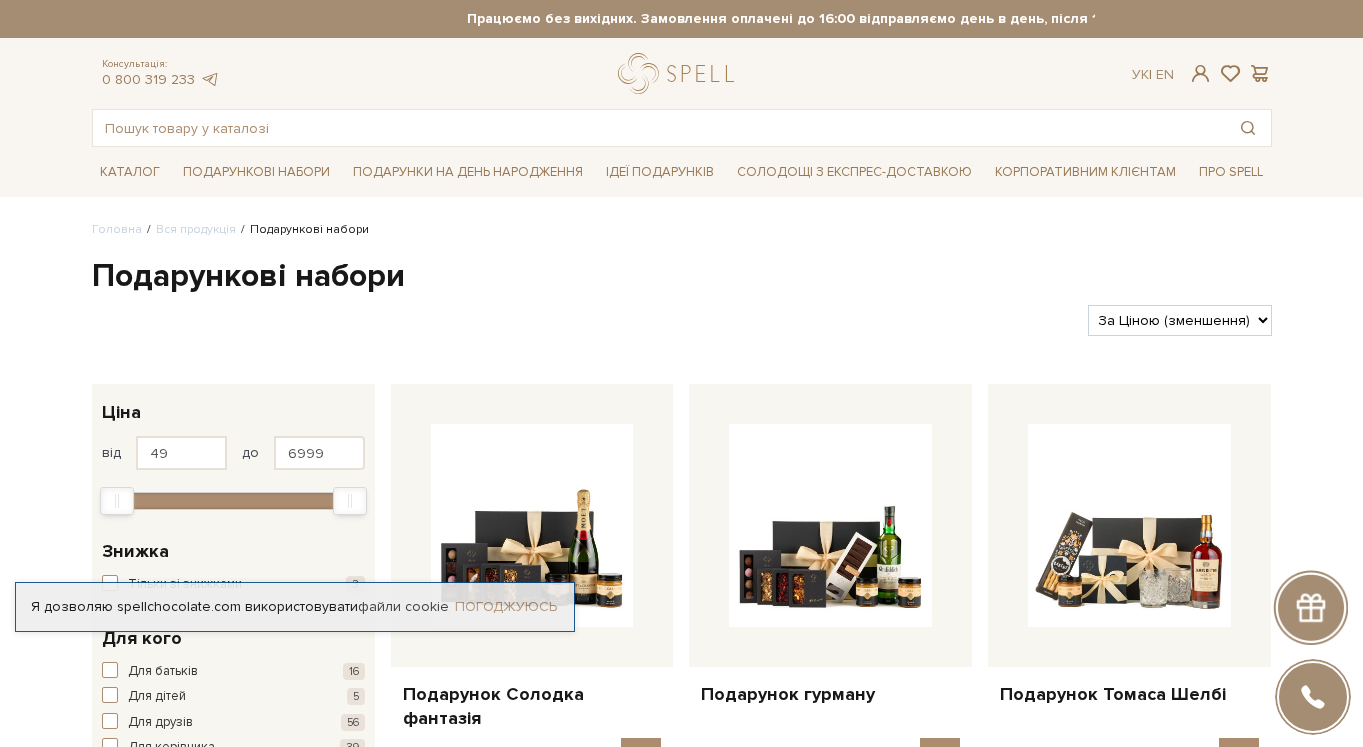 click on "Погоджуюсь" at bounding box center [506, 607] 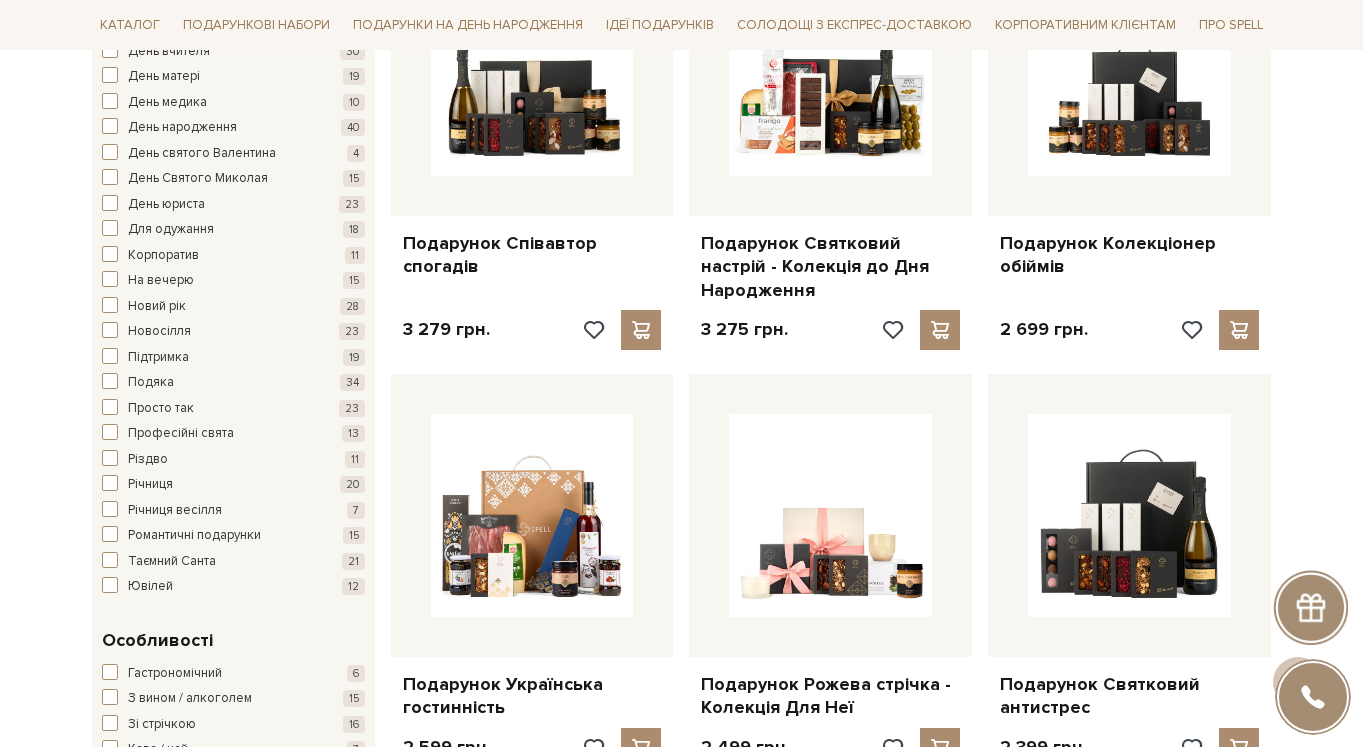 scroll, scrollTop: 1337, scrollLeft: 0, axis: vertical 